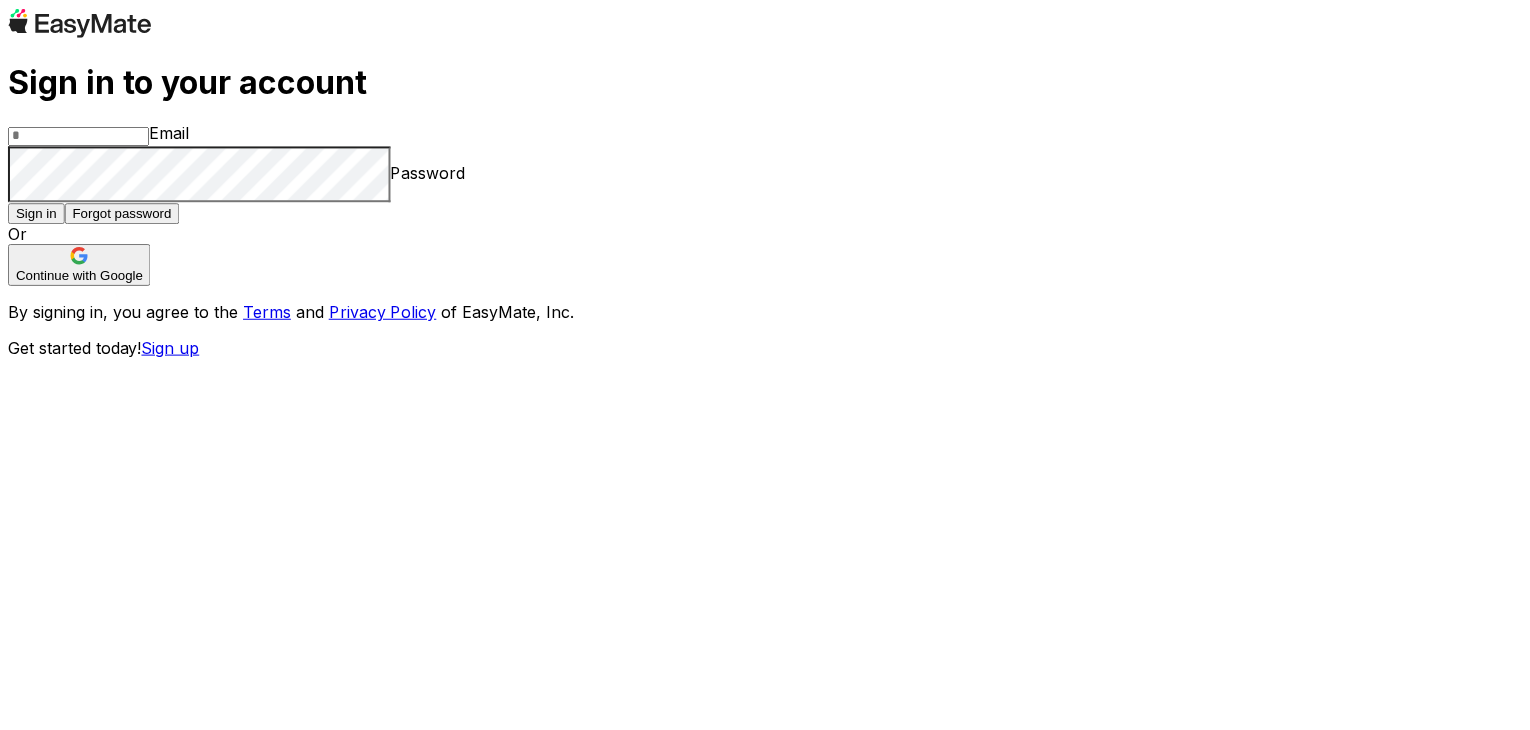 scroll, scrollTop: 0, scrollLeft: 0, axis: both 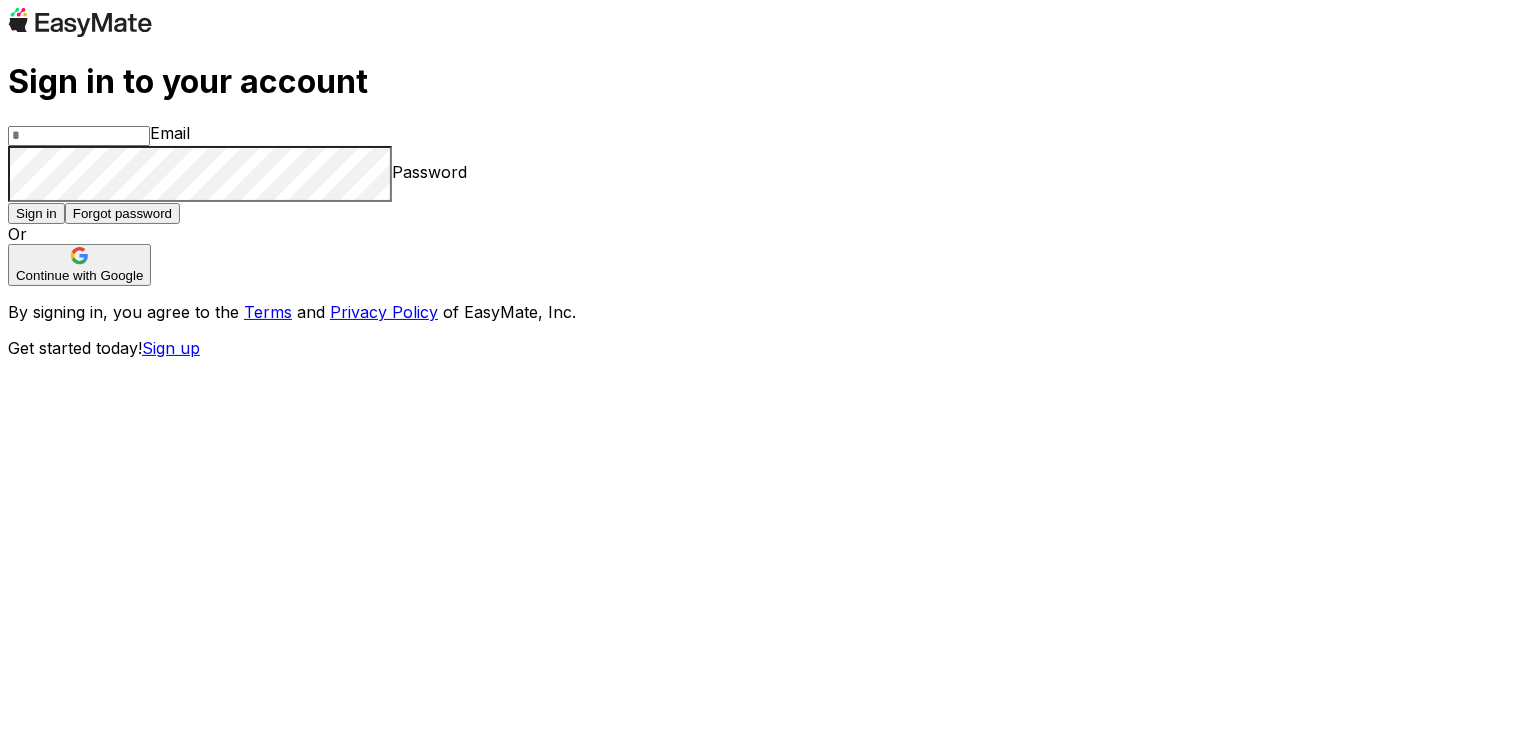 click at bounding box center [79, 136] 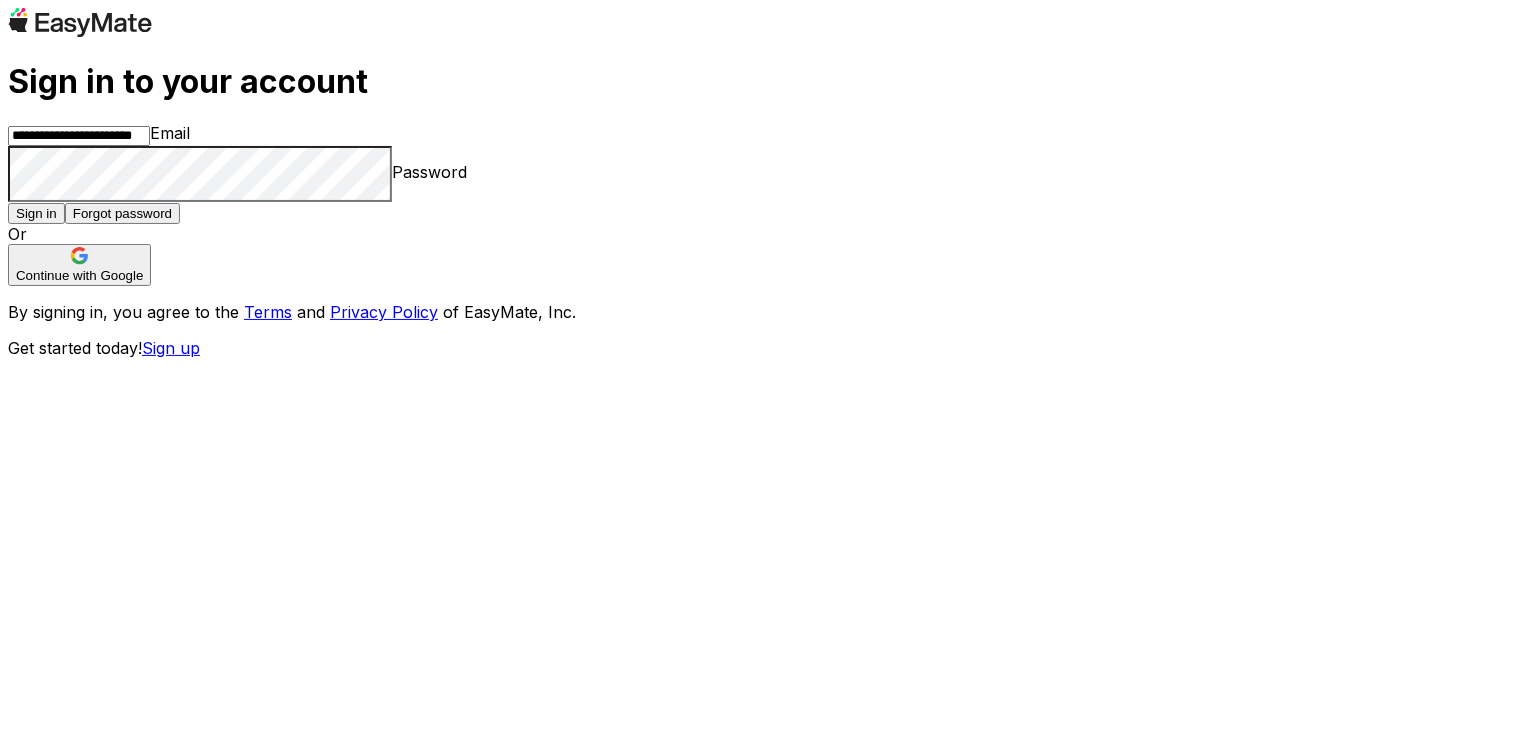 click on "Sign in" at bounding box center [36, 213] 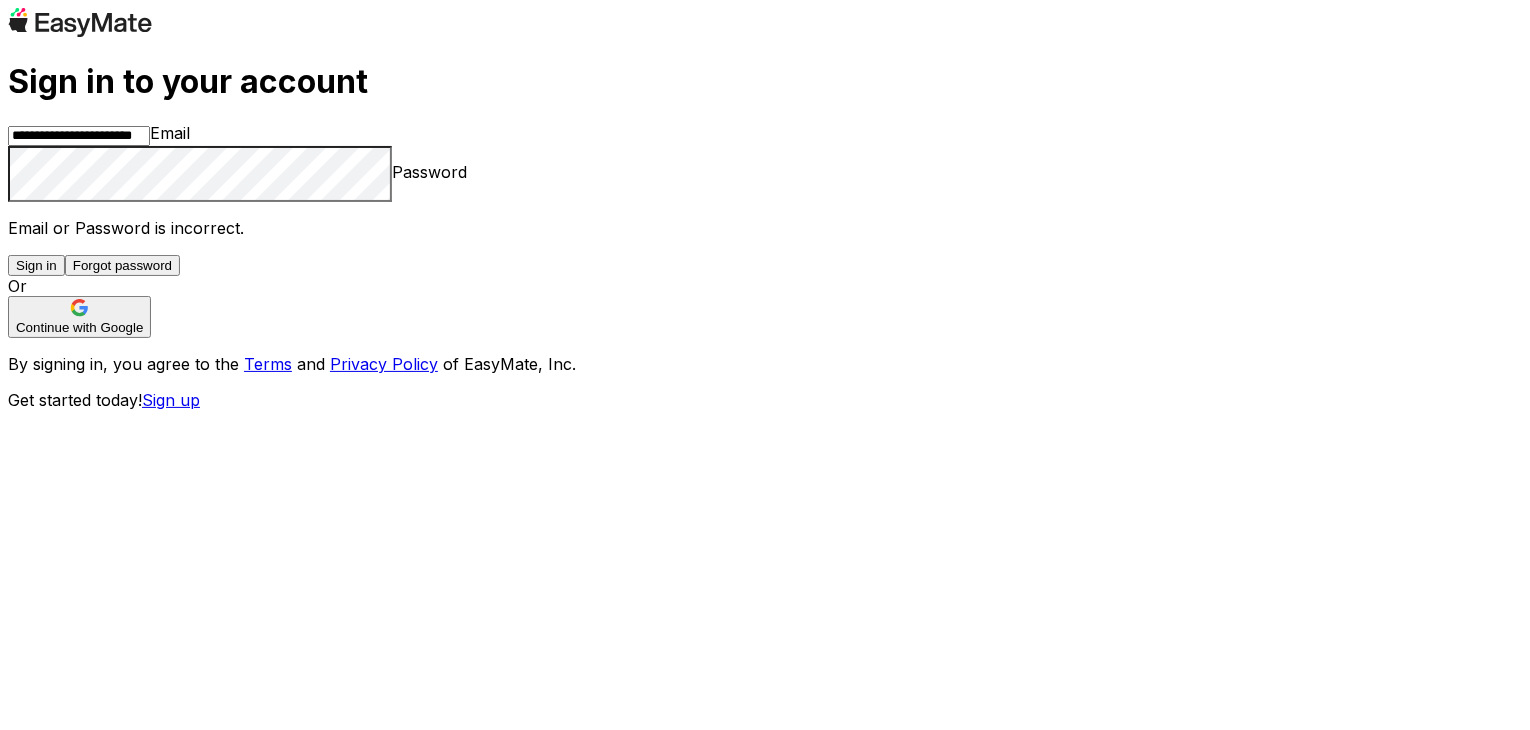 click on "Continue with Google" at bounding box center [79, 317] 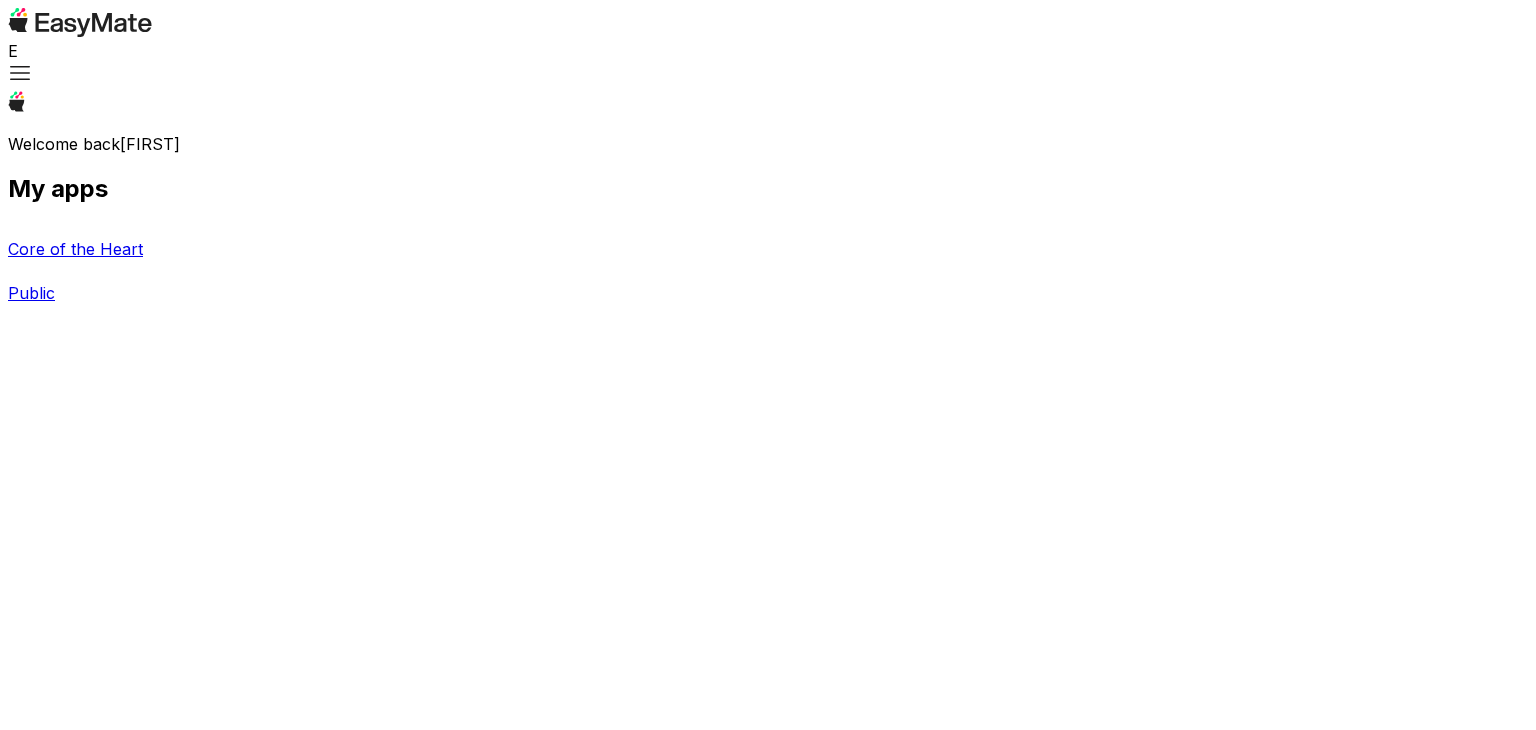scroll, scrollTop: 0, scrollLeft: 0, axis: both 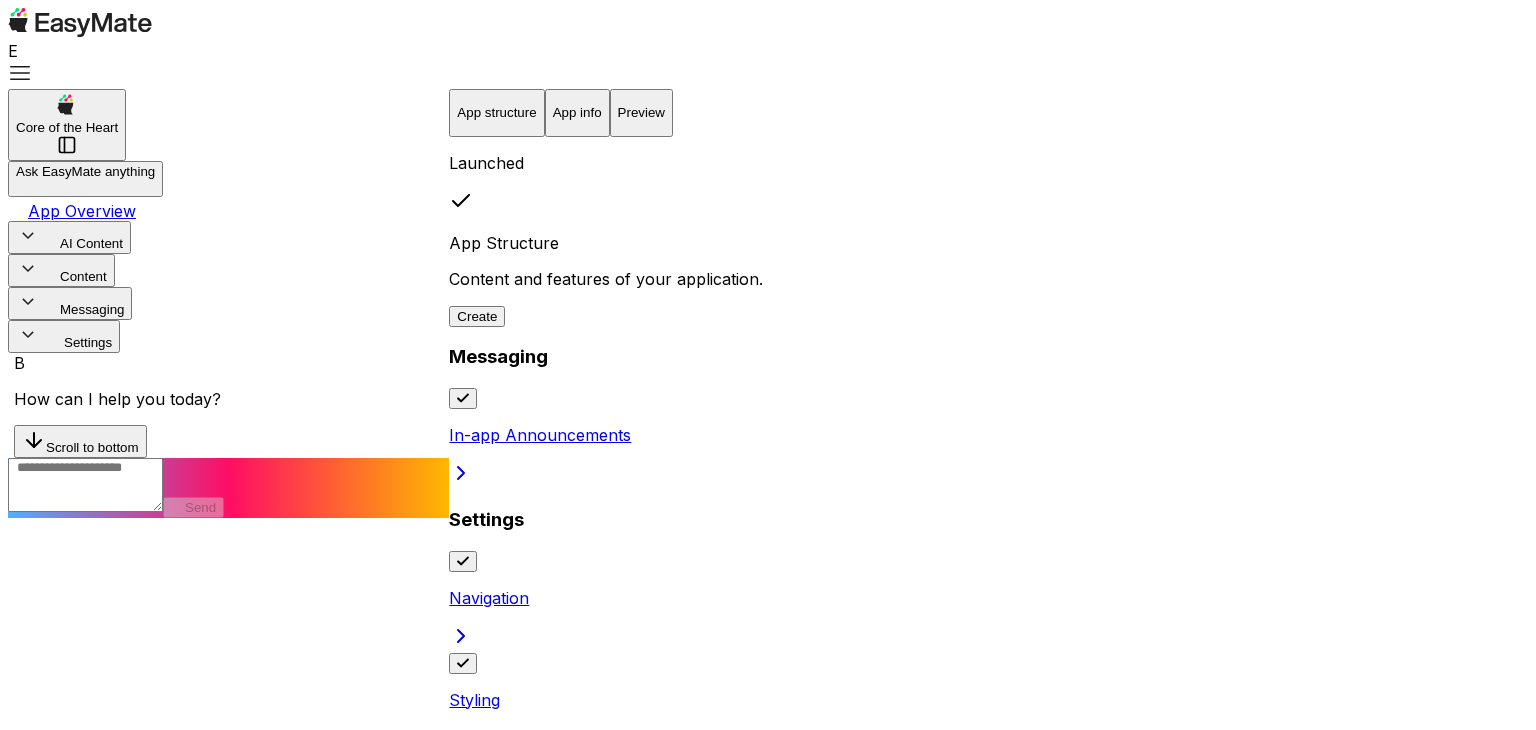 click on "AI Content" at bounding box center (69, 237) 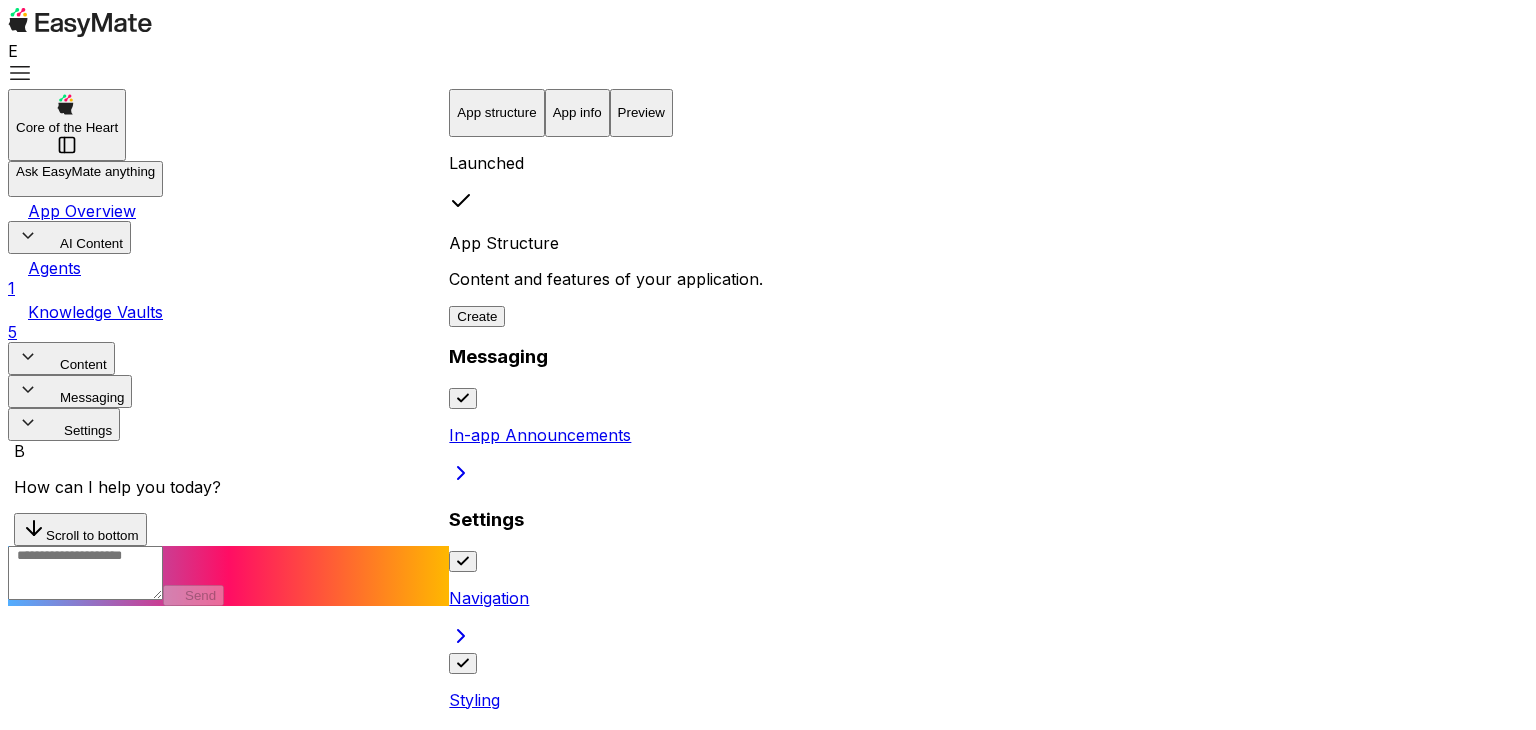 click on "Agents" at bounding box center [54, 268] 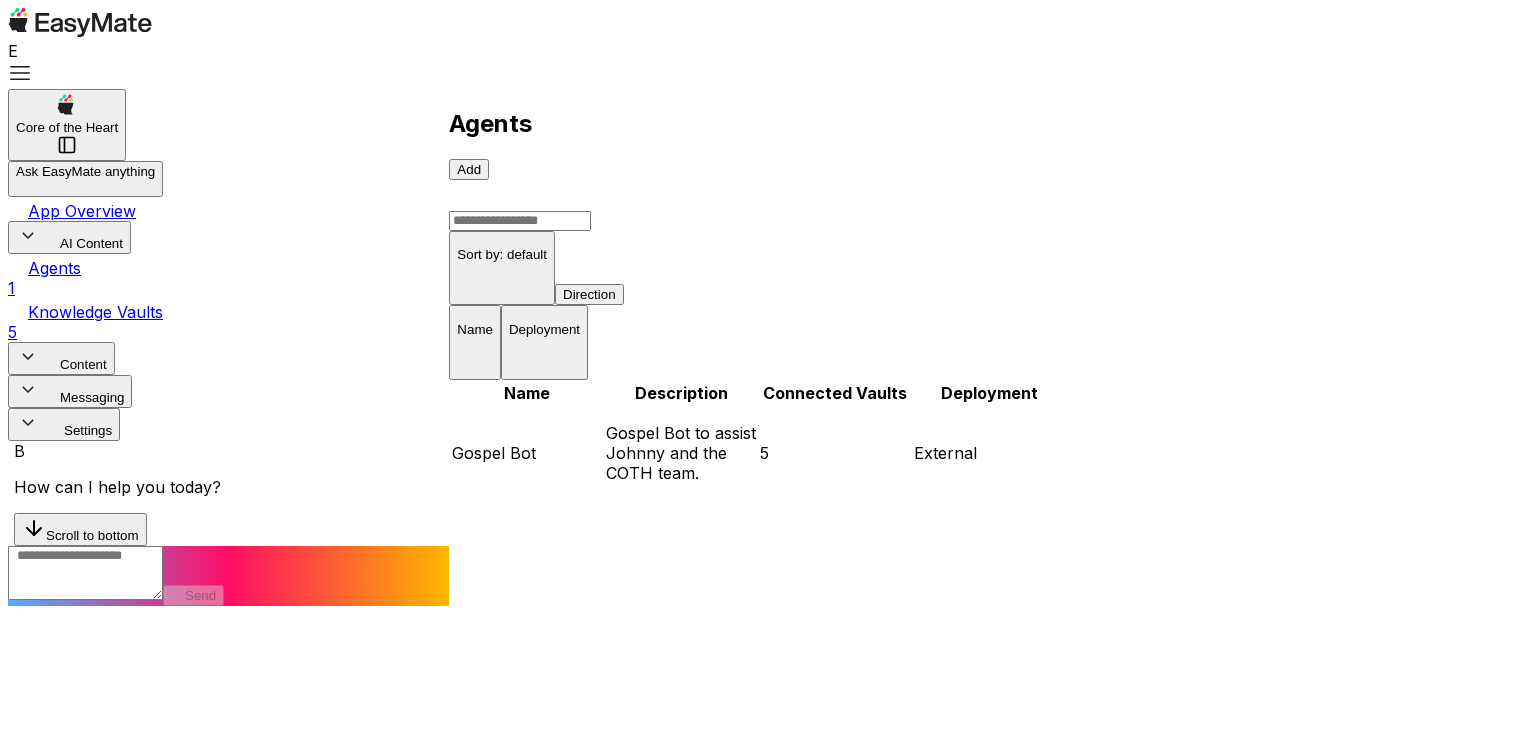 click on "Gospel Bot" at bounding box center [527, 453] 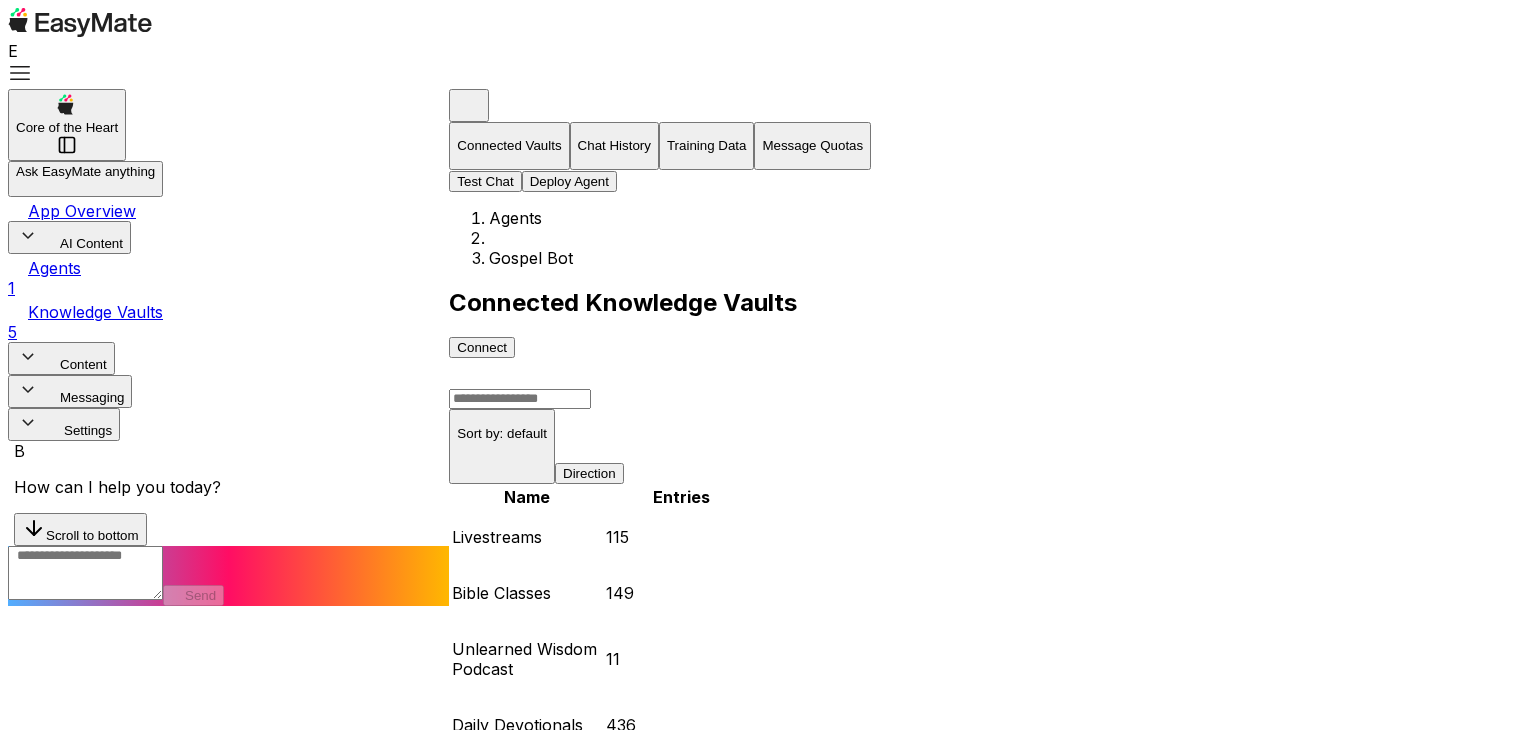click on "Test Chat" at bounding box center (485, 181) 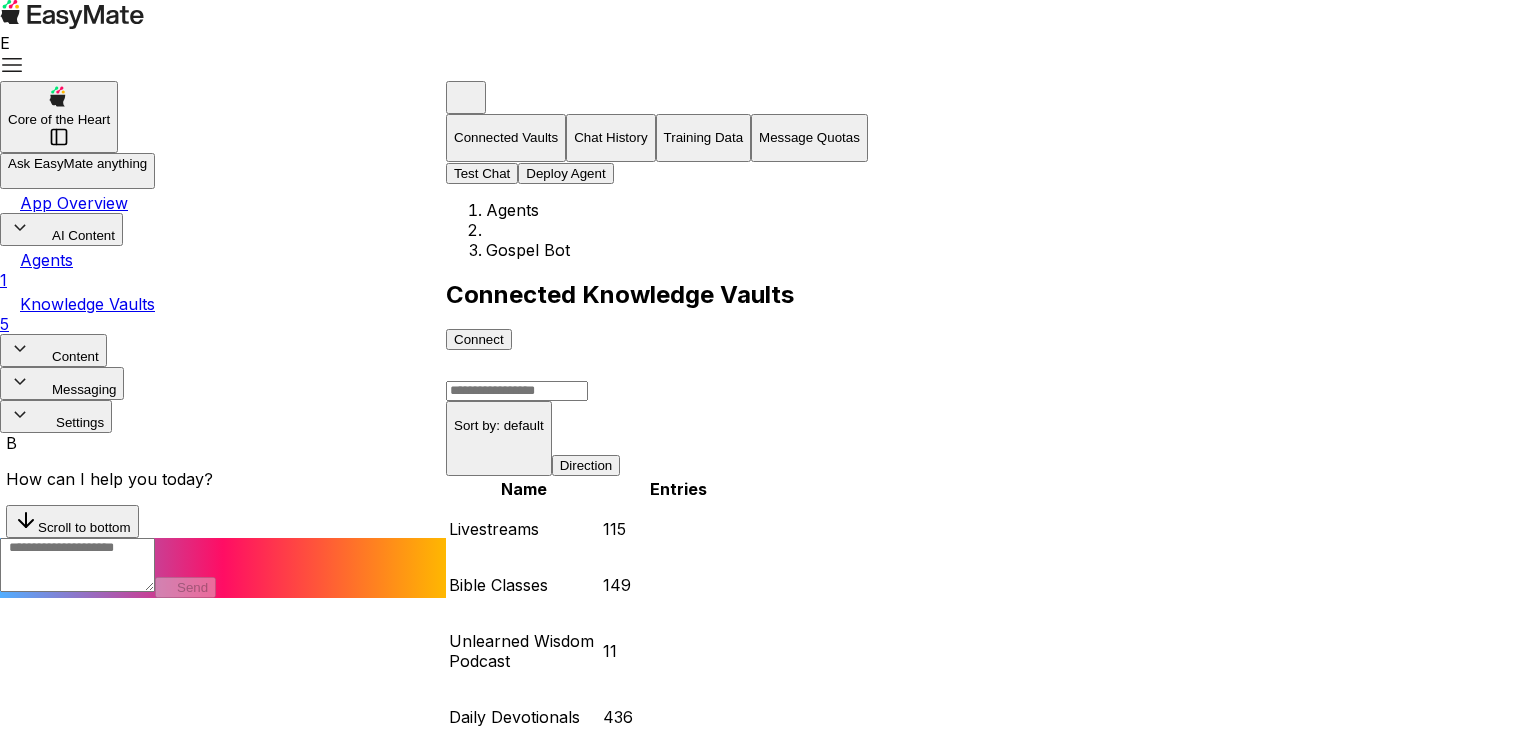 click at bounding box center (77, 1159) 